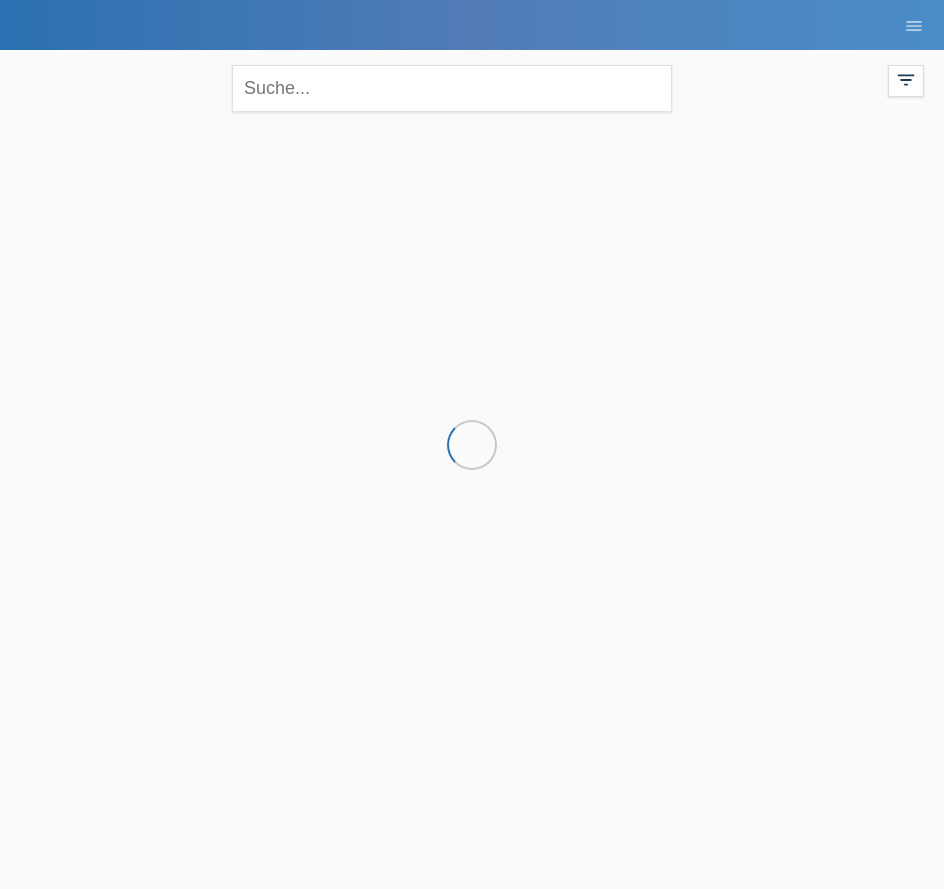 scroll, scrollTop: 0, scrollLeft: 0, axis: both 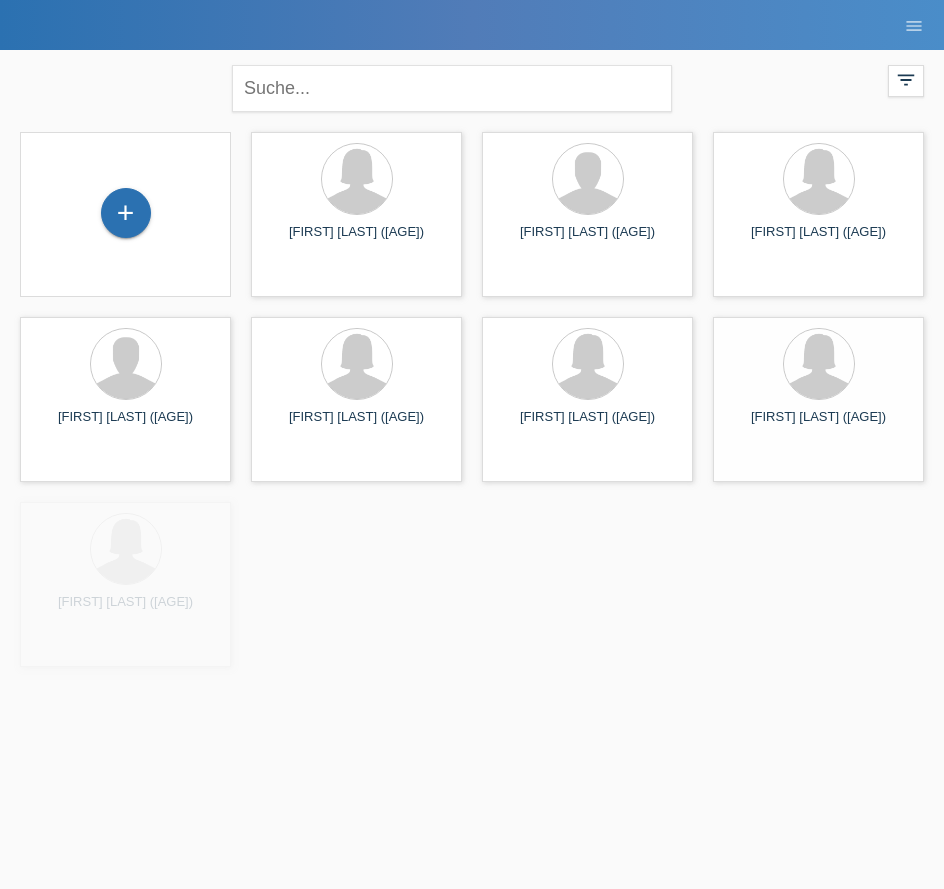 click on "+" at bounding box center [125, 214] 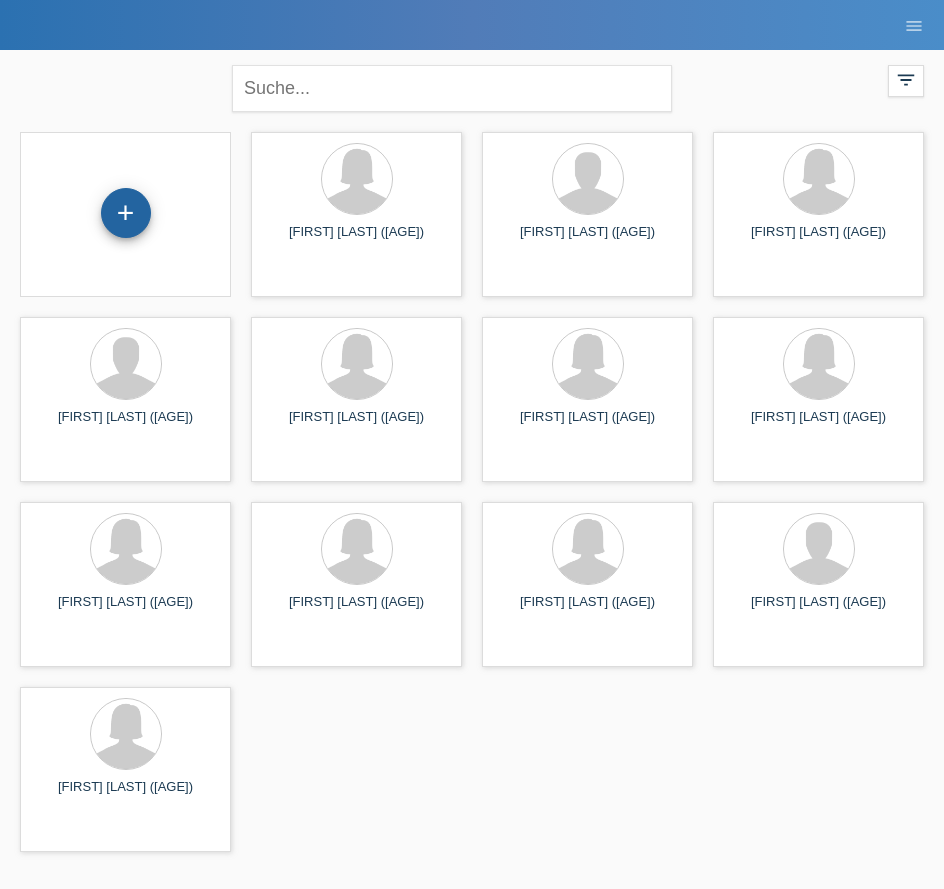 click on "+" at bounding box center (126, 213) 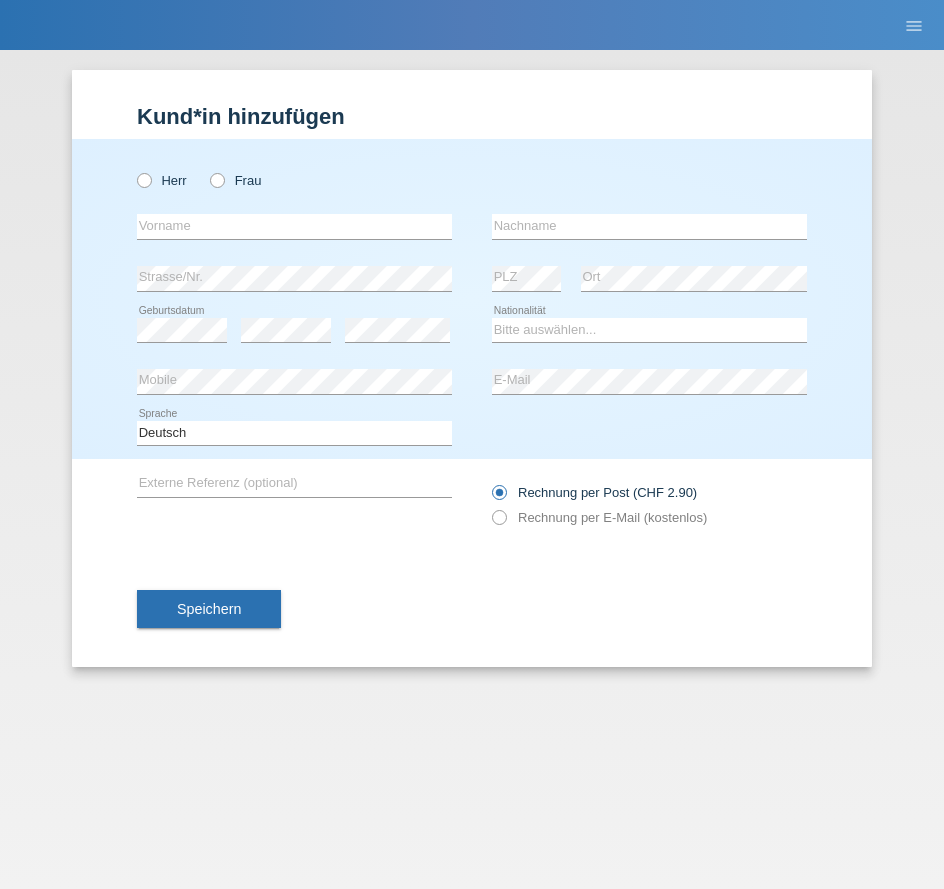 scroll, scrollTop: 0, scrollLeft: 0, axis: both 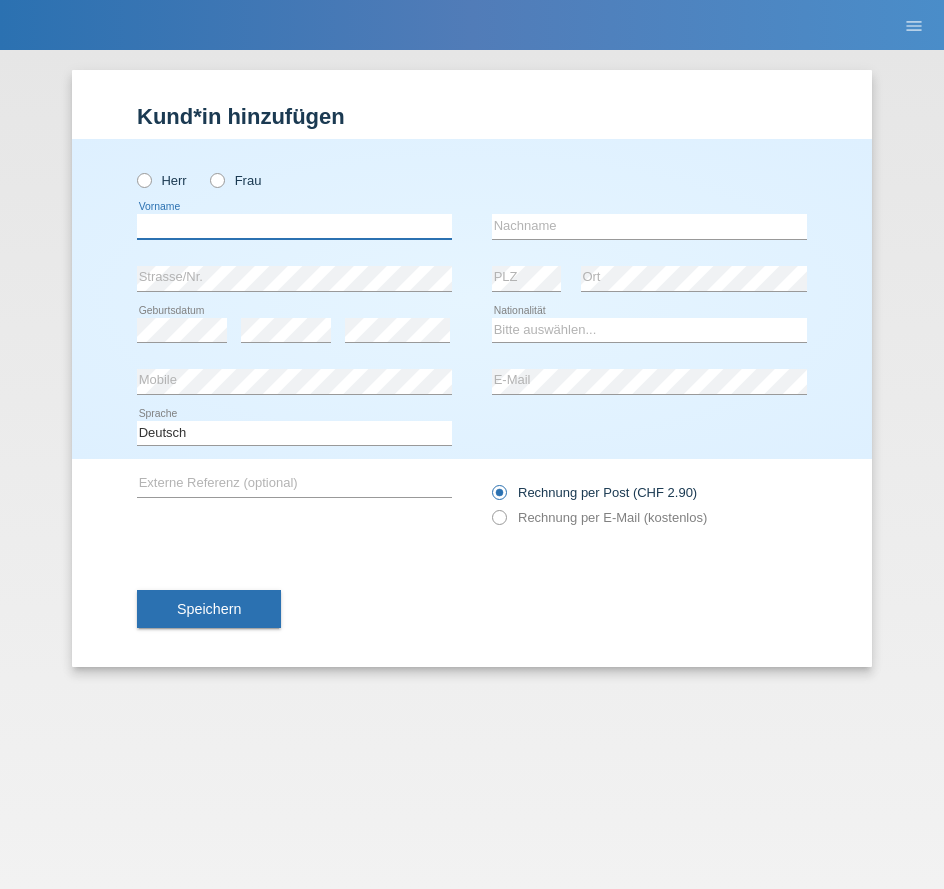 click at bounding box center [294, 226] 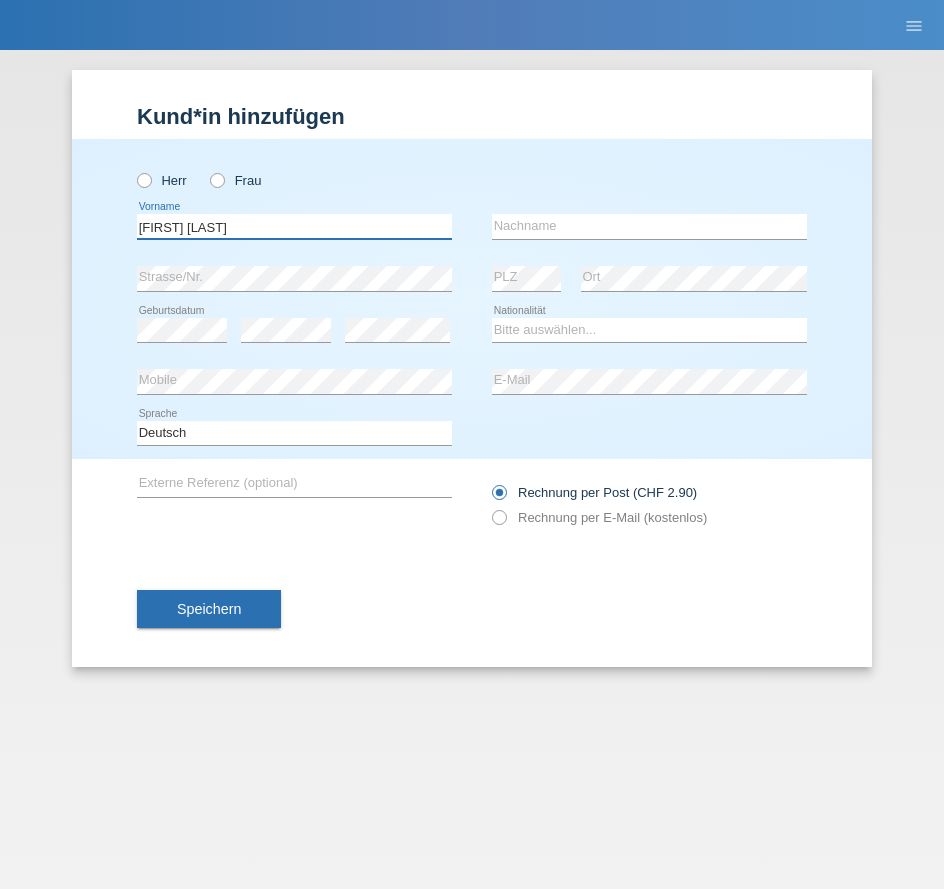 drag, startPoint x: 314, startPoint y: 227, endPoint x: 178, endPoint y: 228, distance: 136.00368 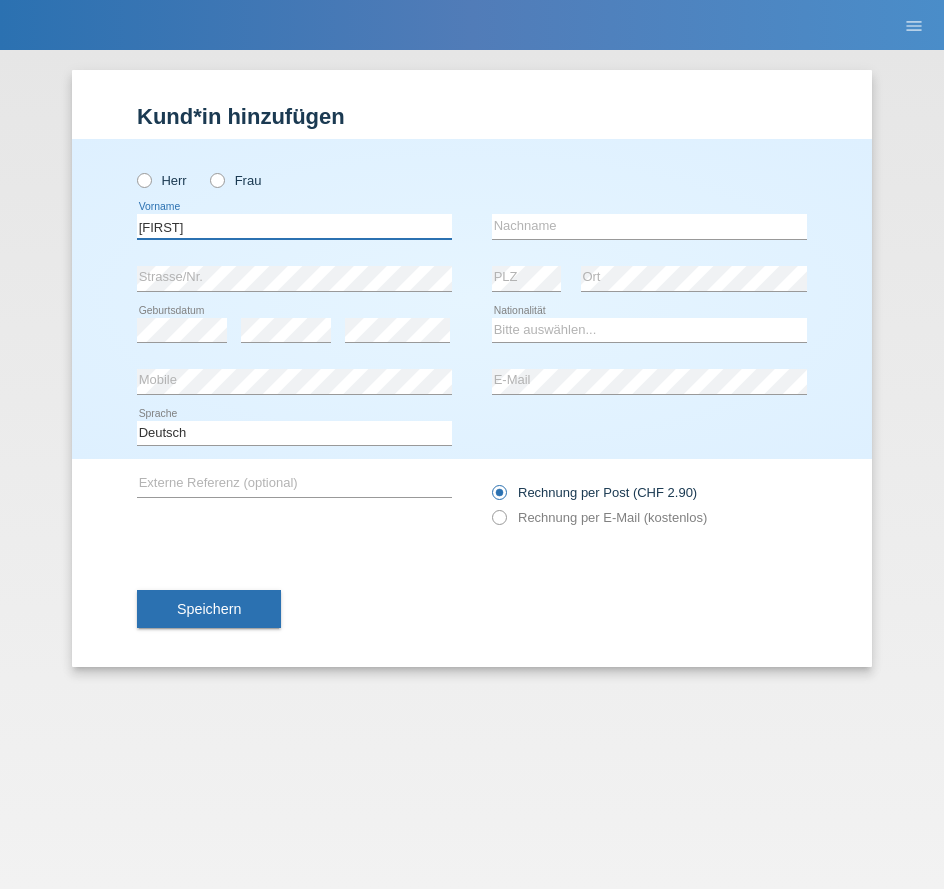 type on "[FIRST]" 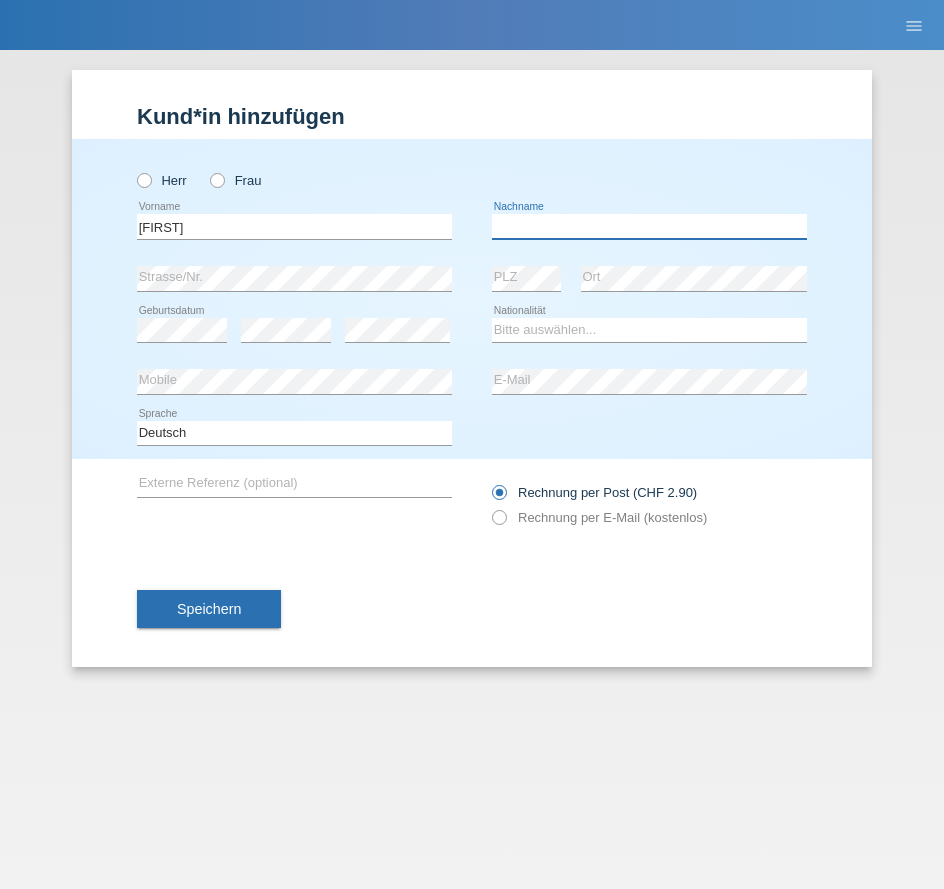 click at bounding box center [649, 226] 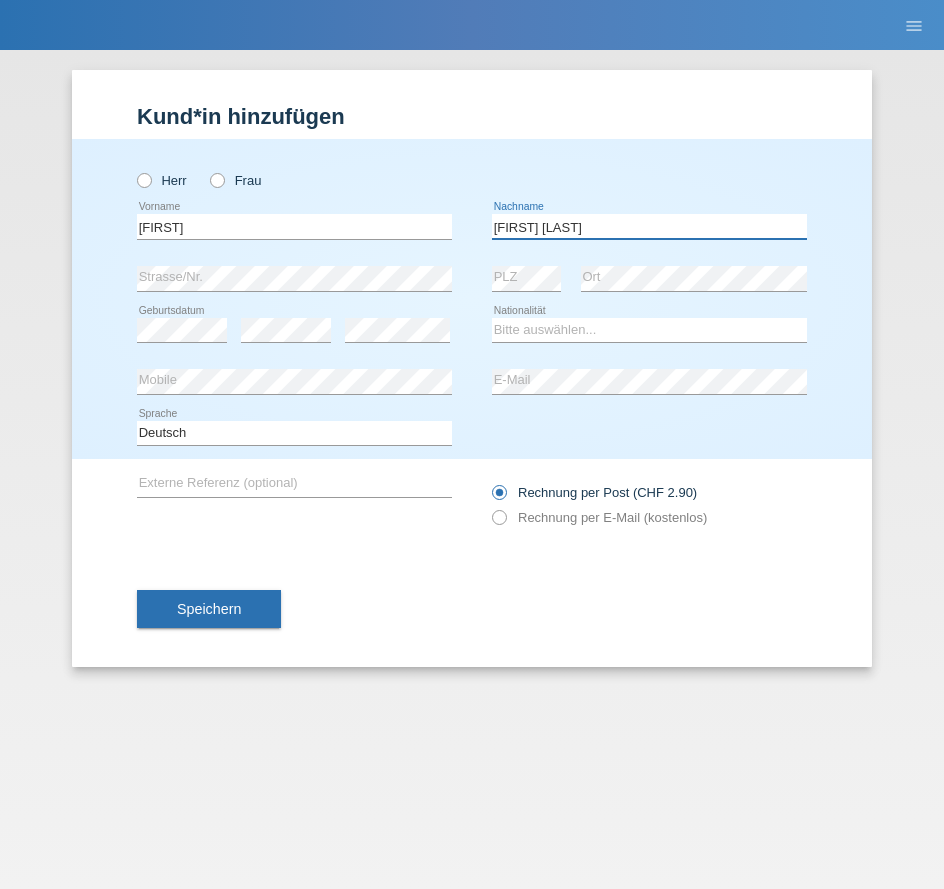drag, startPoint x: 533, startPoint y: 224, endPoint x: 369, endPoint y: 218, distance: 164.10973 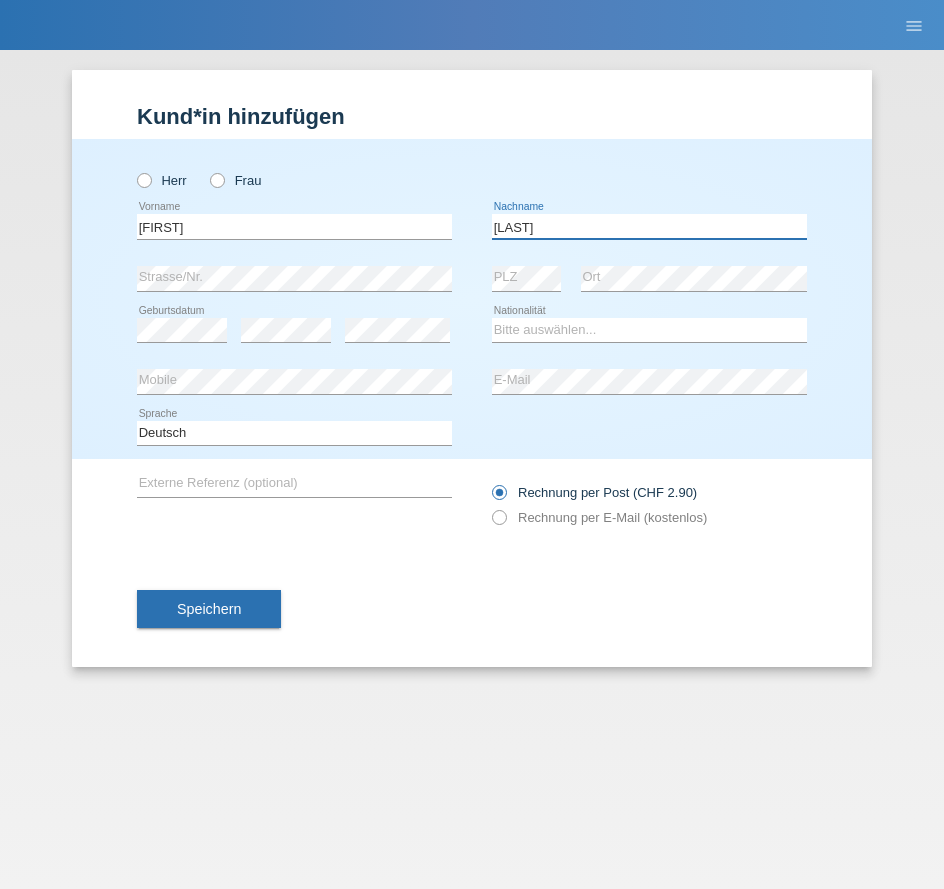 type on "[LAST]" 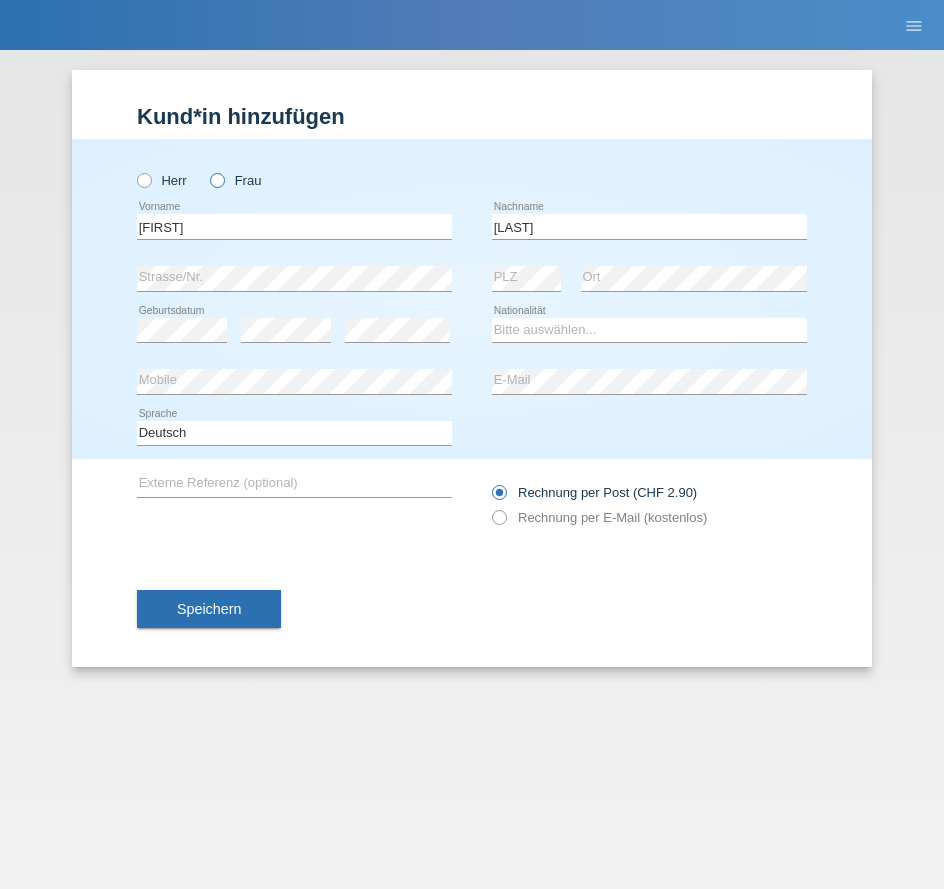 click on "Frau" at bounding box center (162, 180) 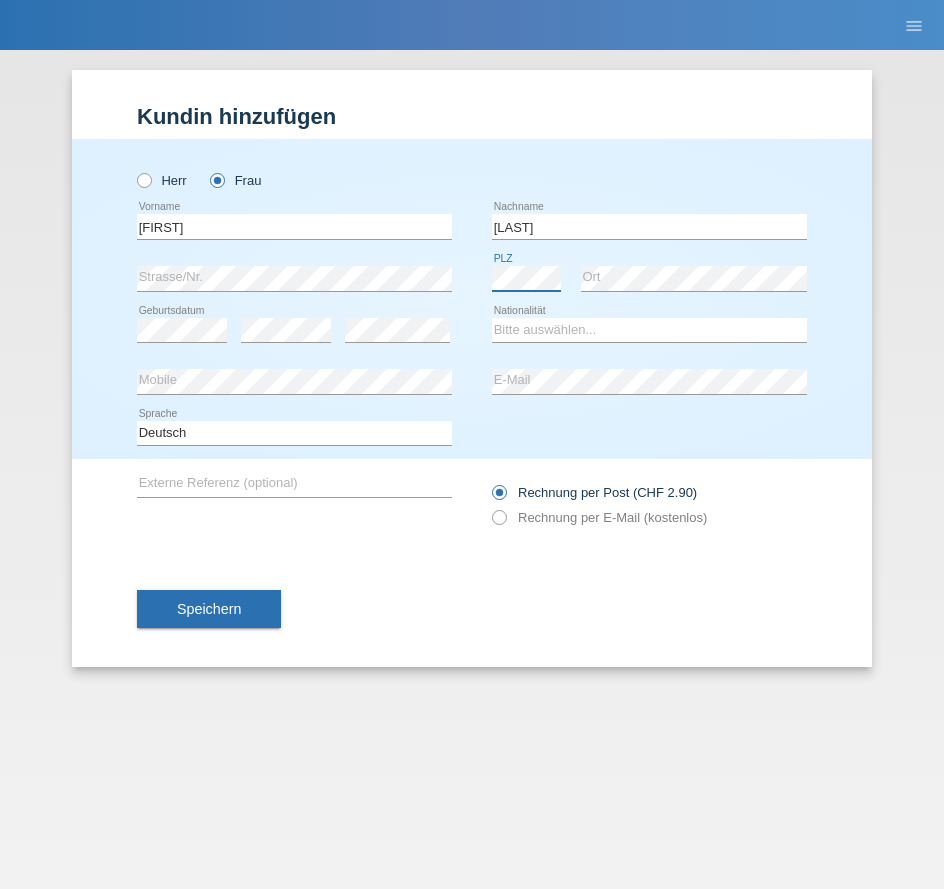 click on "MF Health
Kund*innen
Behandlungen / Abbuchungen
E-Mail Support
menu
account_circle  Sublime GmbH - Carolina Capato ▾" at bounding box center (472, 50) 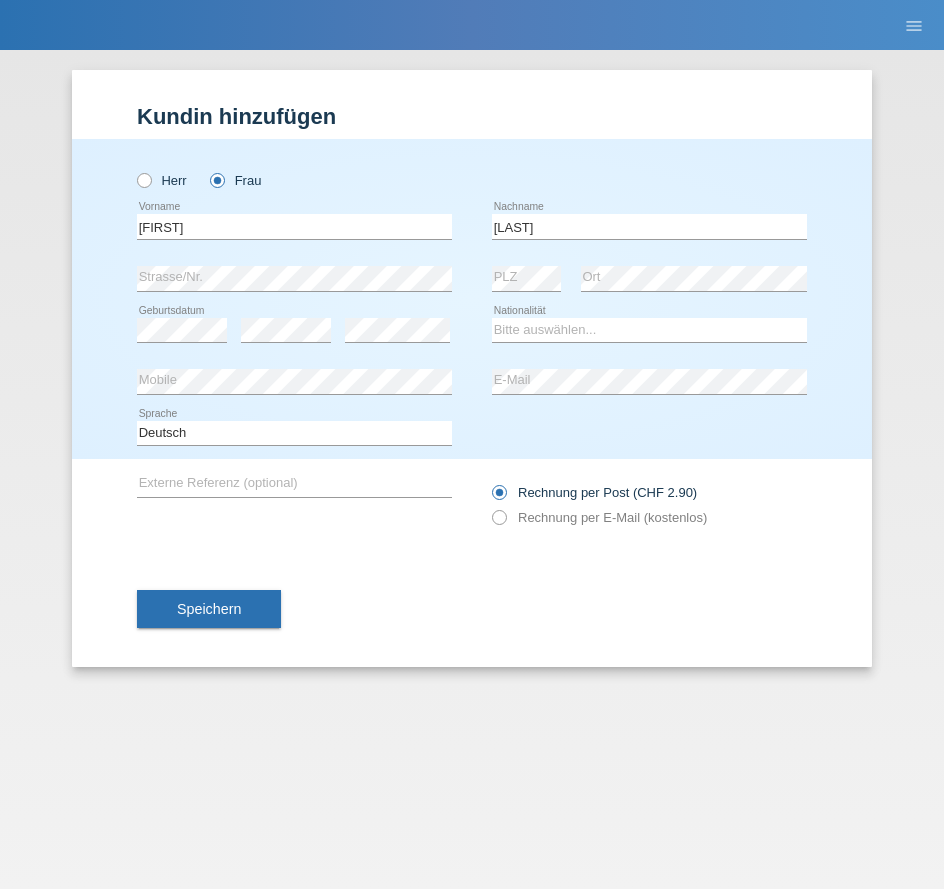 click on "Herr
Frau
Sarah
error
Vorname" at bounding box center [472, 299] 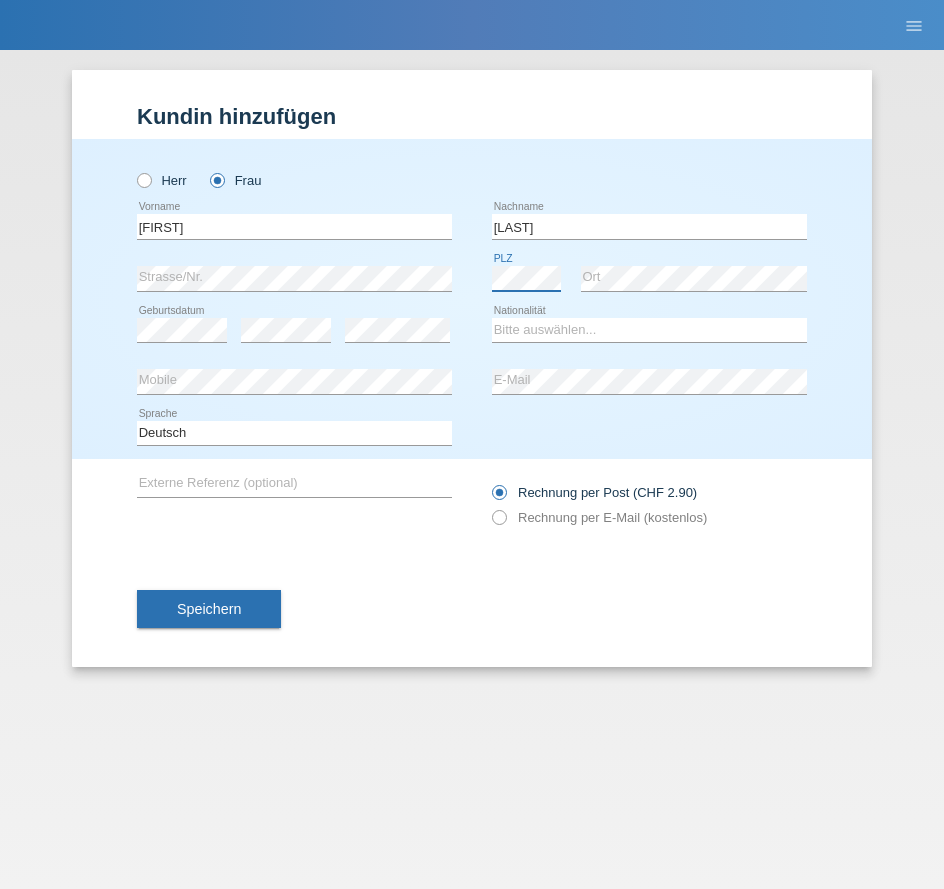 click on "error
Strasse/Nr.
error
PLZ
error Ort" at bounding box center [472, 279] 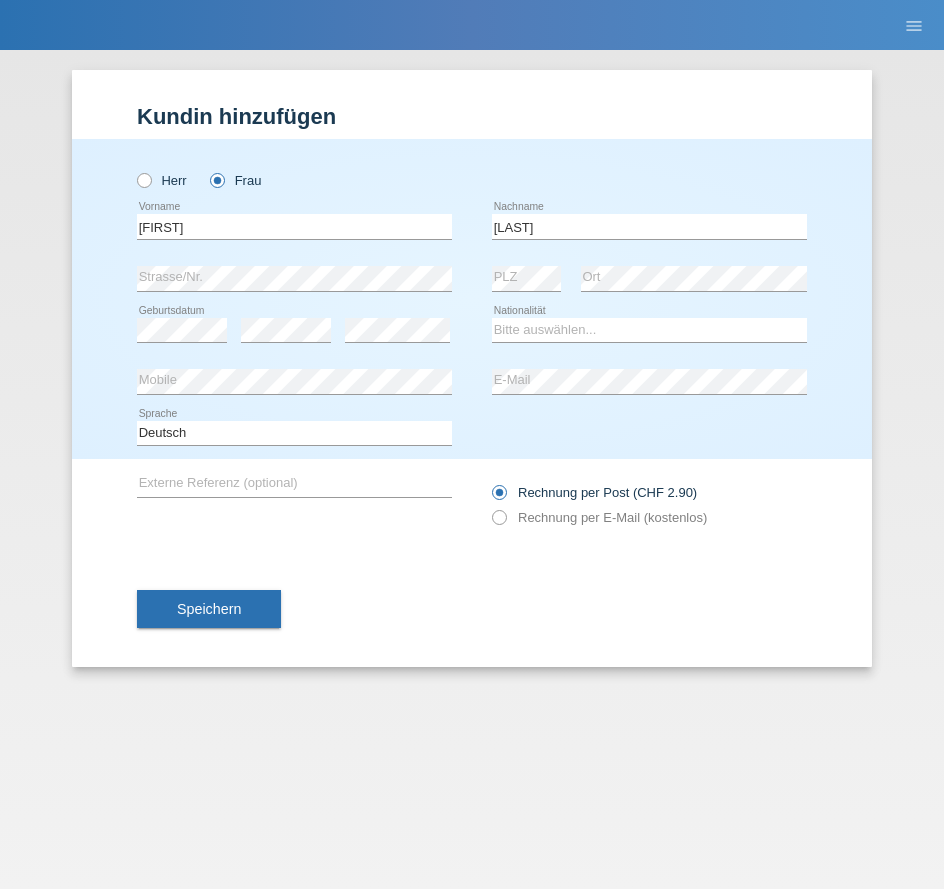 click on "Zimmermann
error
Nachname" at bounding box center (649, 146) 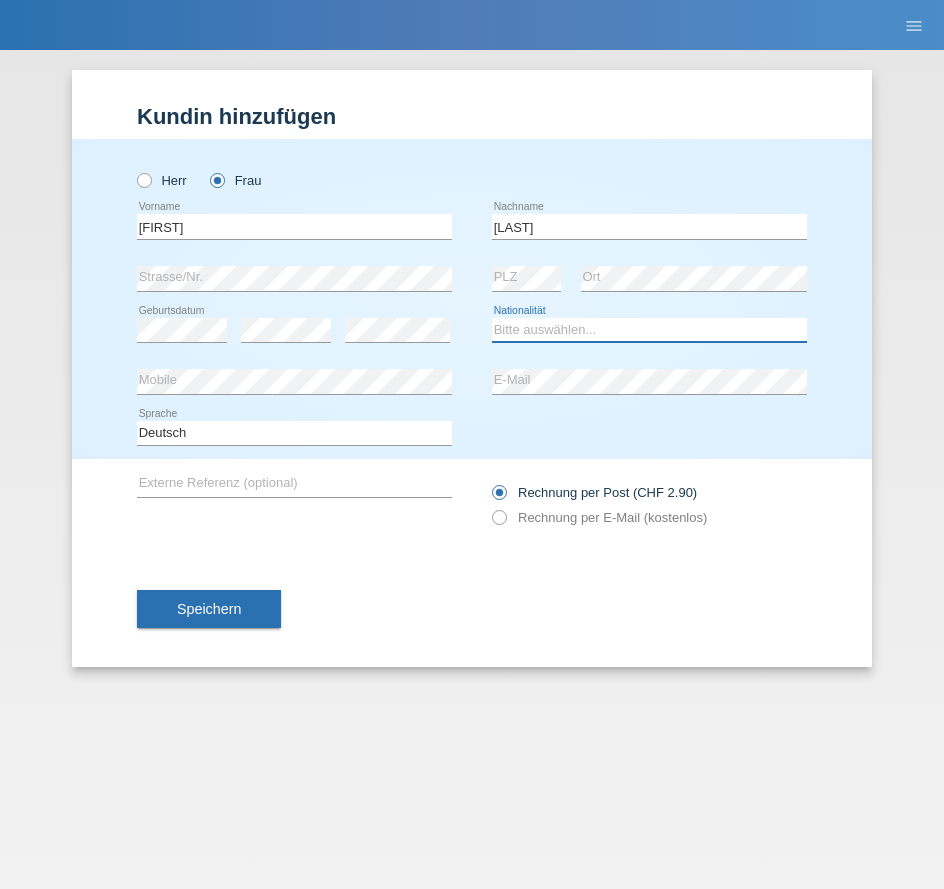 click on "Bitte auswählen...
Schweiz
Deutschland
Liechtenstein
Österreich
------------
Afghanistan
Ägypten
Åland
Albanien
Algerien" at bounding box center (649, 330) 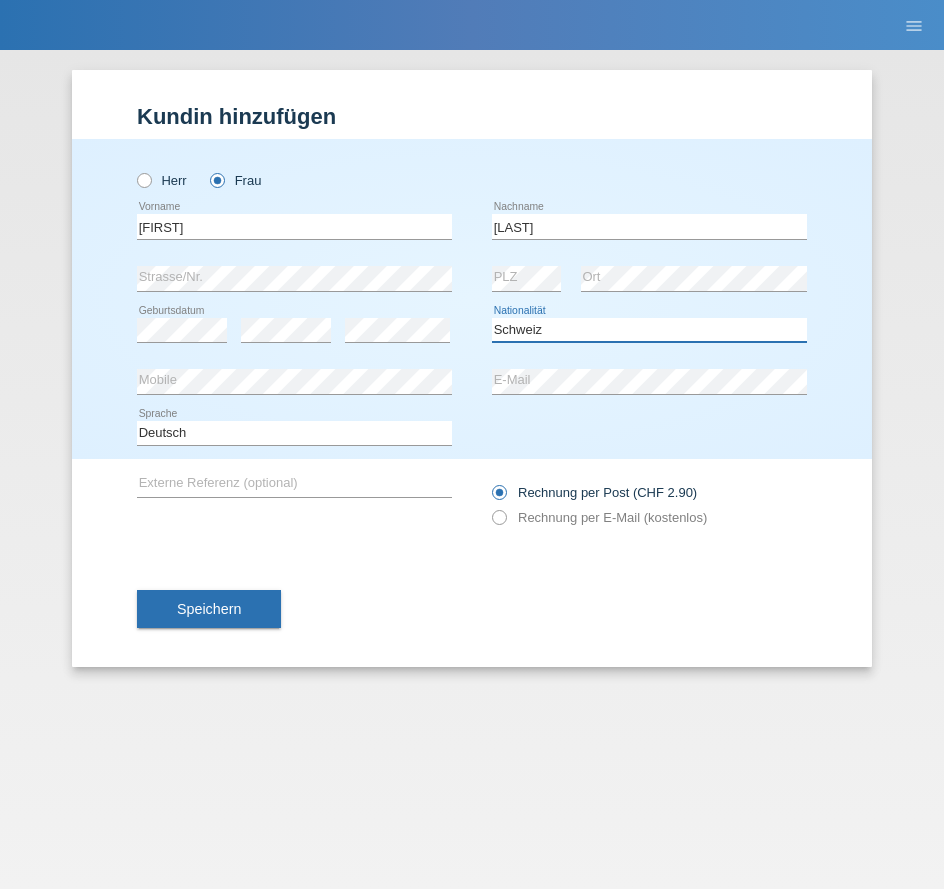 click on "Bitte auswählen...
Schweiz
Deutschland
Liechtenstein
Österreich
------------
Afghanistan
Ägypten
Åland
Albanien
Algerien" at bounding box center [649, 330] 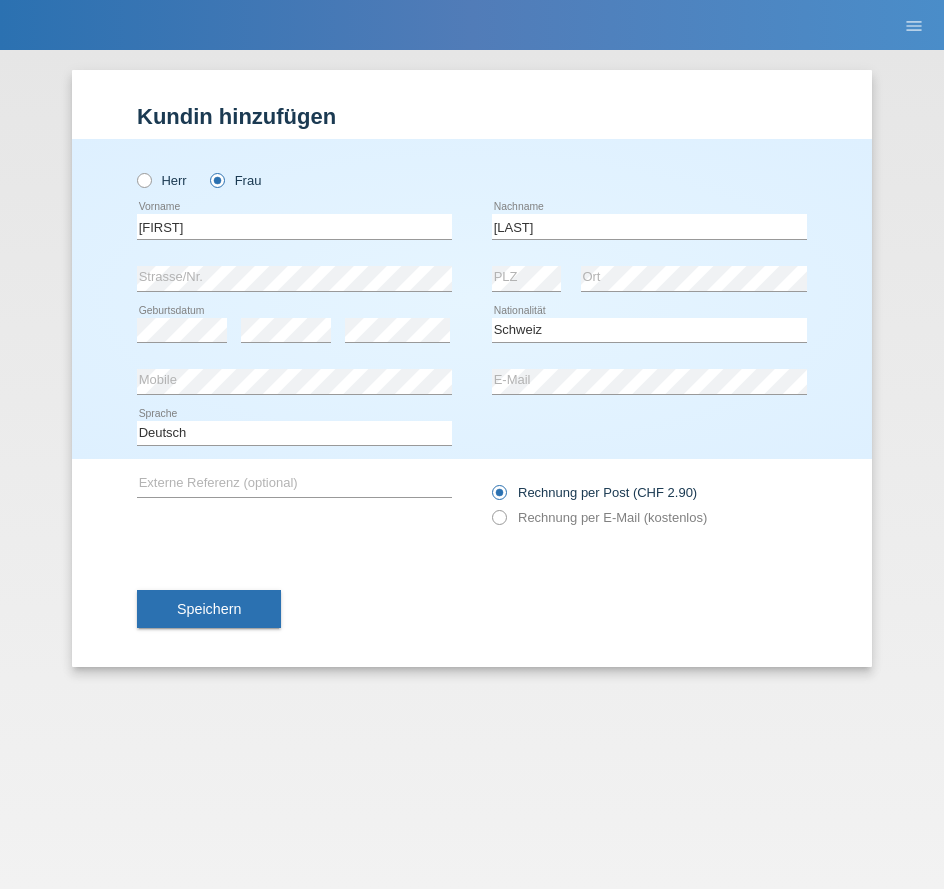 click on "error
E-Mail" at bounding box center (649, 146) 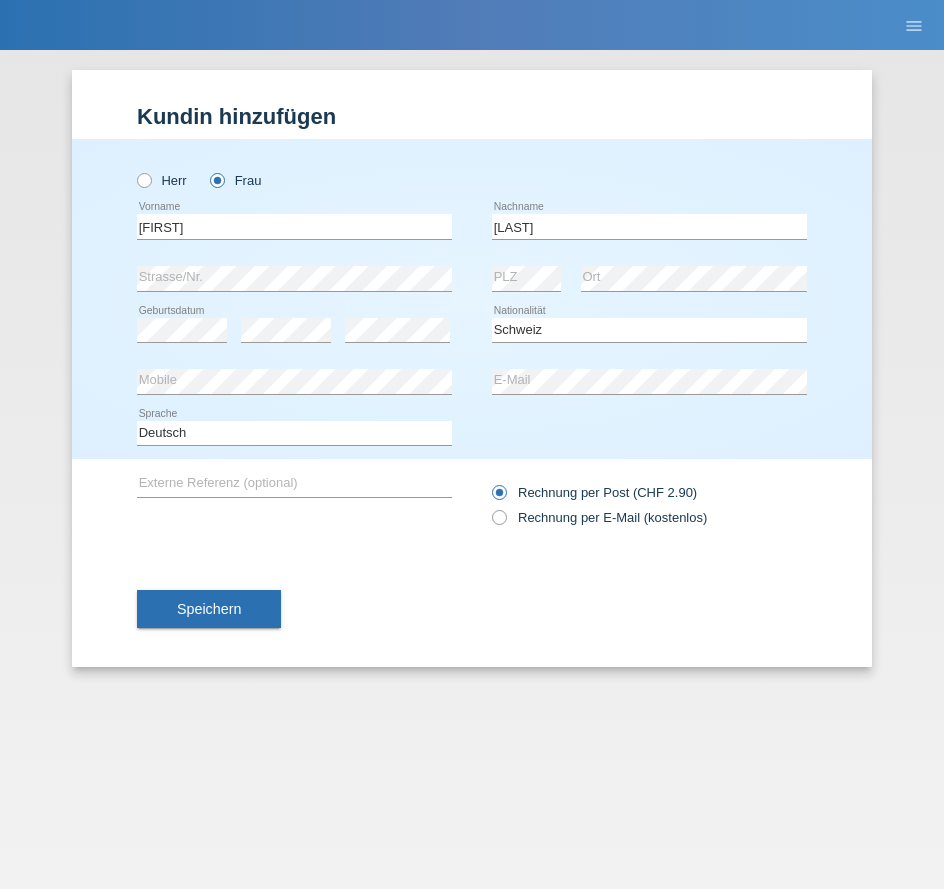 click on "error
Externe Referenz (optional)
Rechnung per Post                                                                                                                                                (CHF 2.90)" at bounding box center [472, 433] 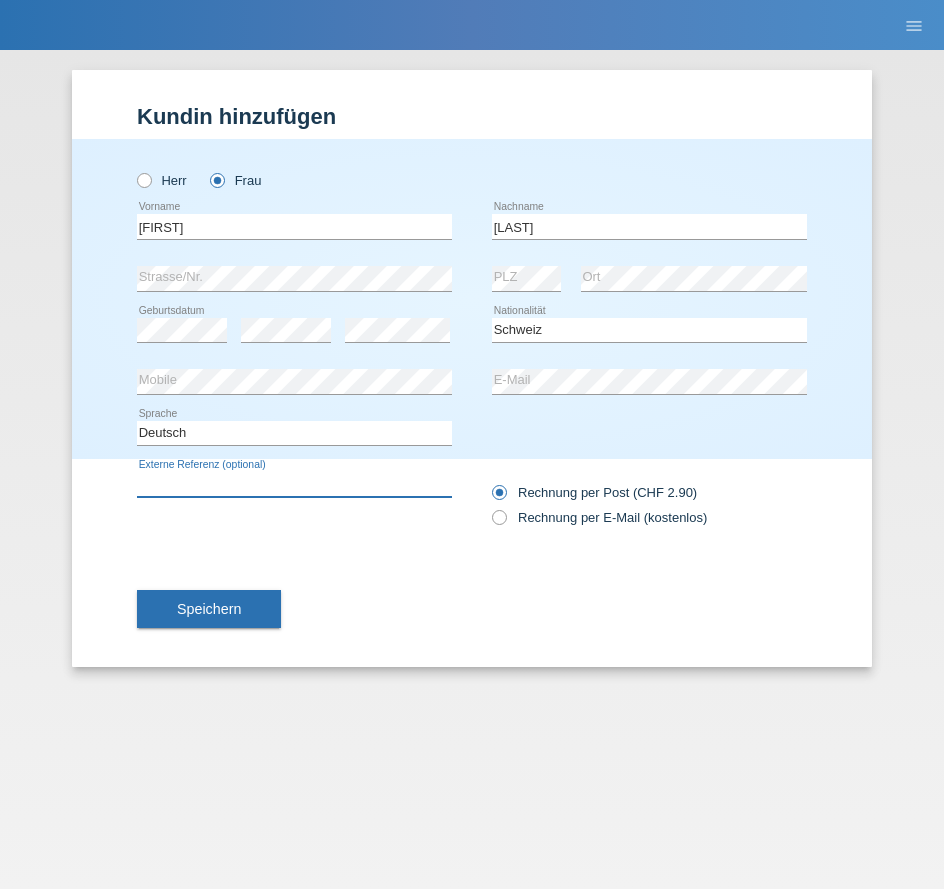 click at bounding box center (294, 484) 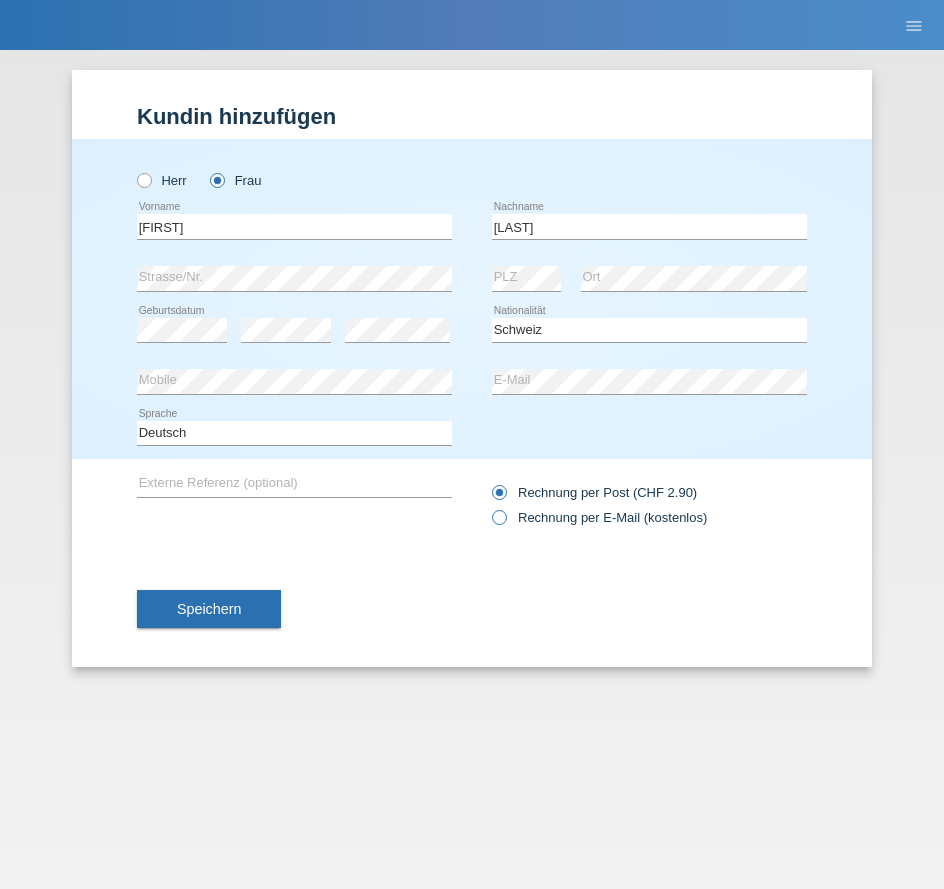 click on "Rechnung per E-Mail                                                                                            (kostenlos)" at bounding box center [594, 492] 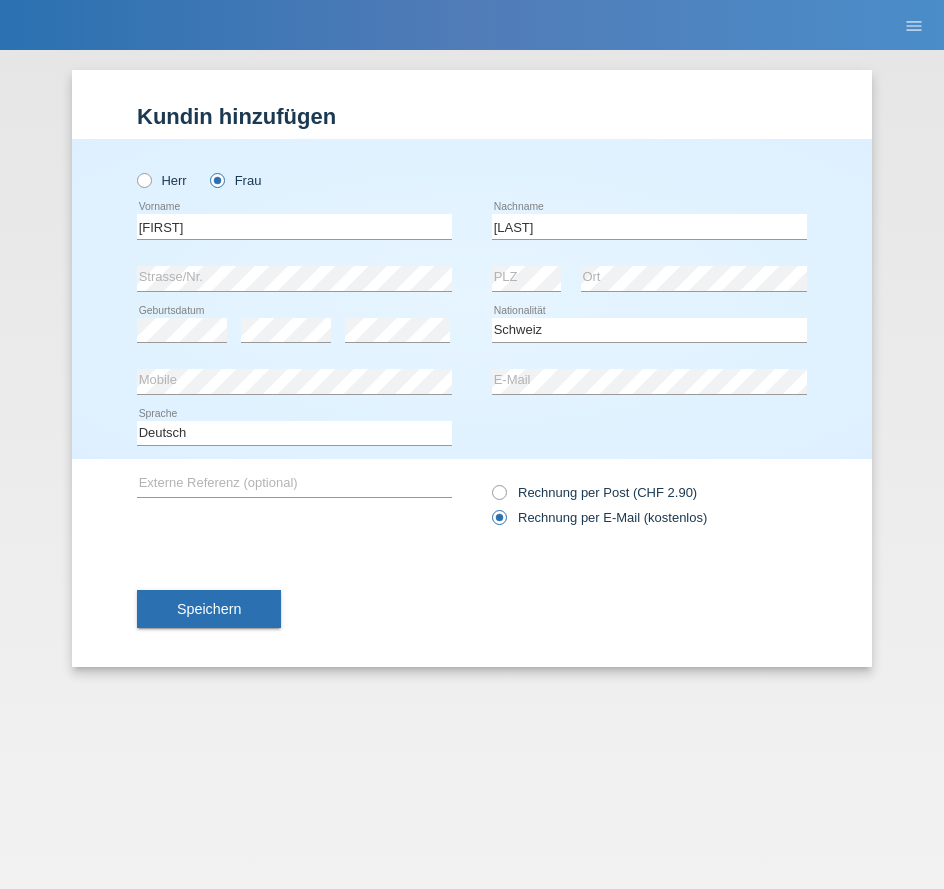 click on "Speichern" at bounding box center (209, 609) 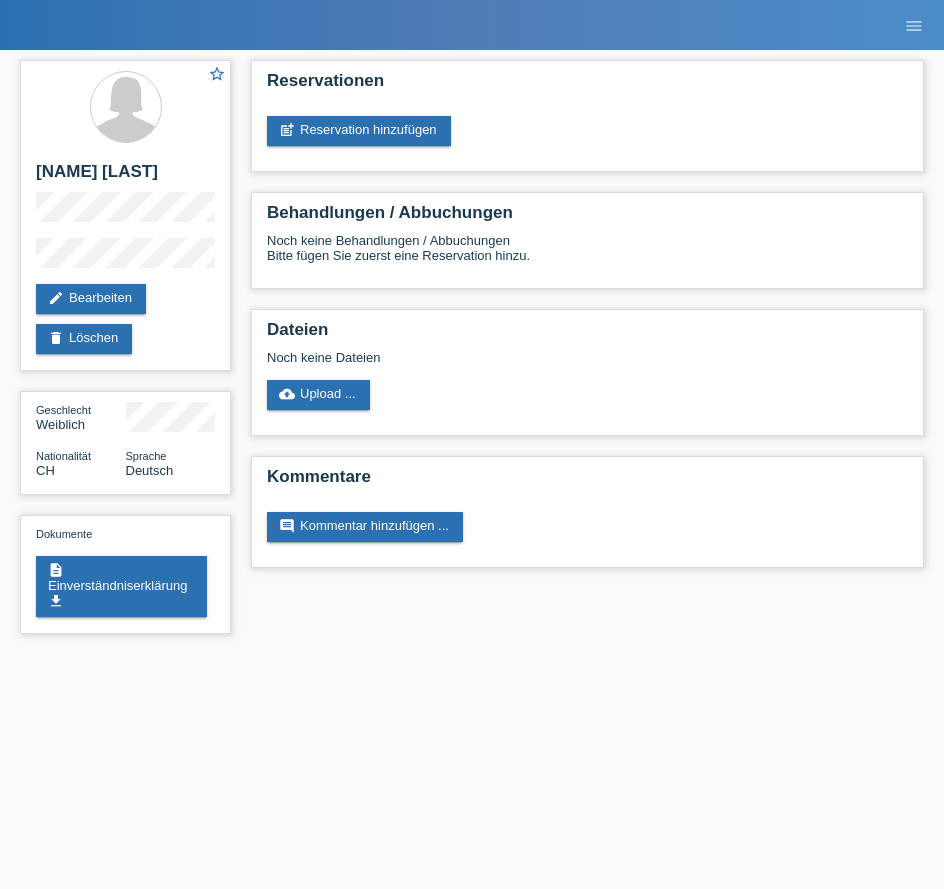 scroll, scrollTop: 0, scrollLeft: 0, axis: both 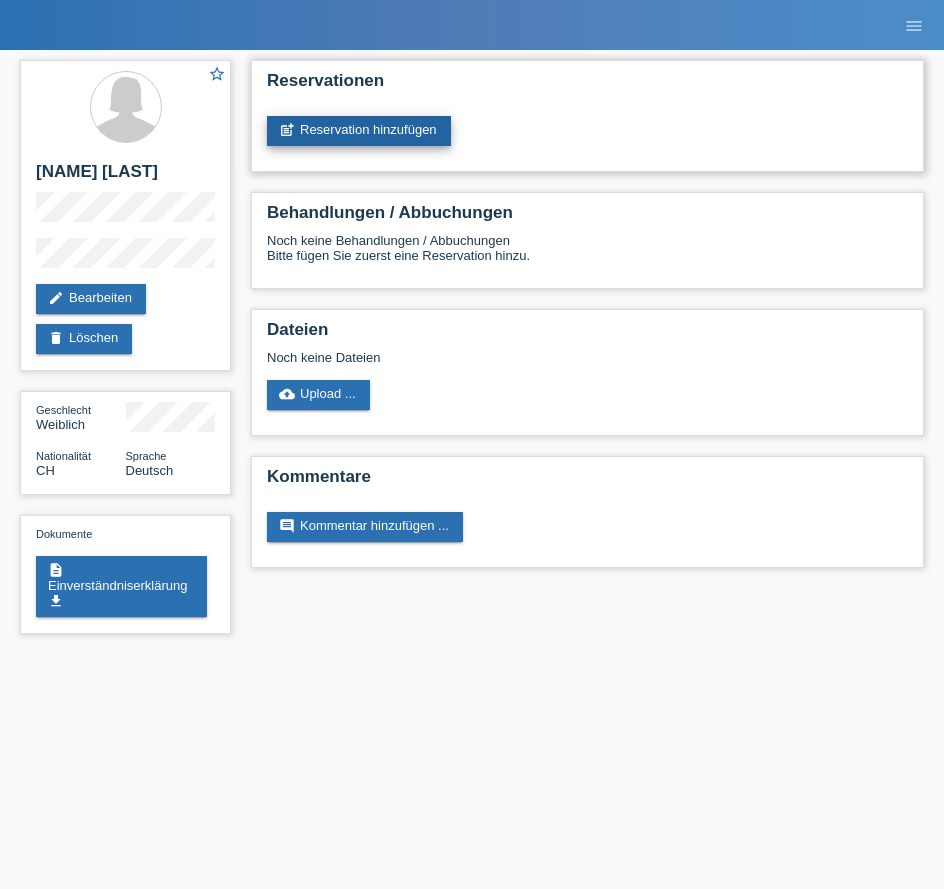 click on "post_add  Reservation hinzufügen" at bounding box center [359, 131] 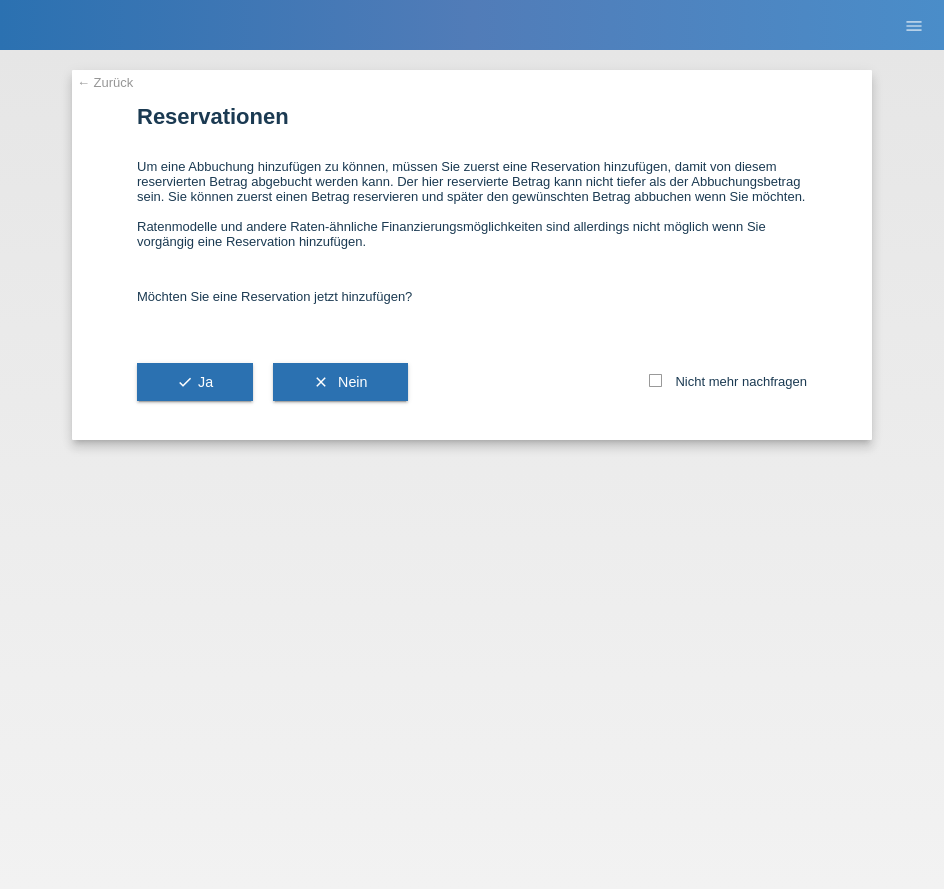scroll, scrollTop: 0, scrollLeft: 0, axis: both 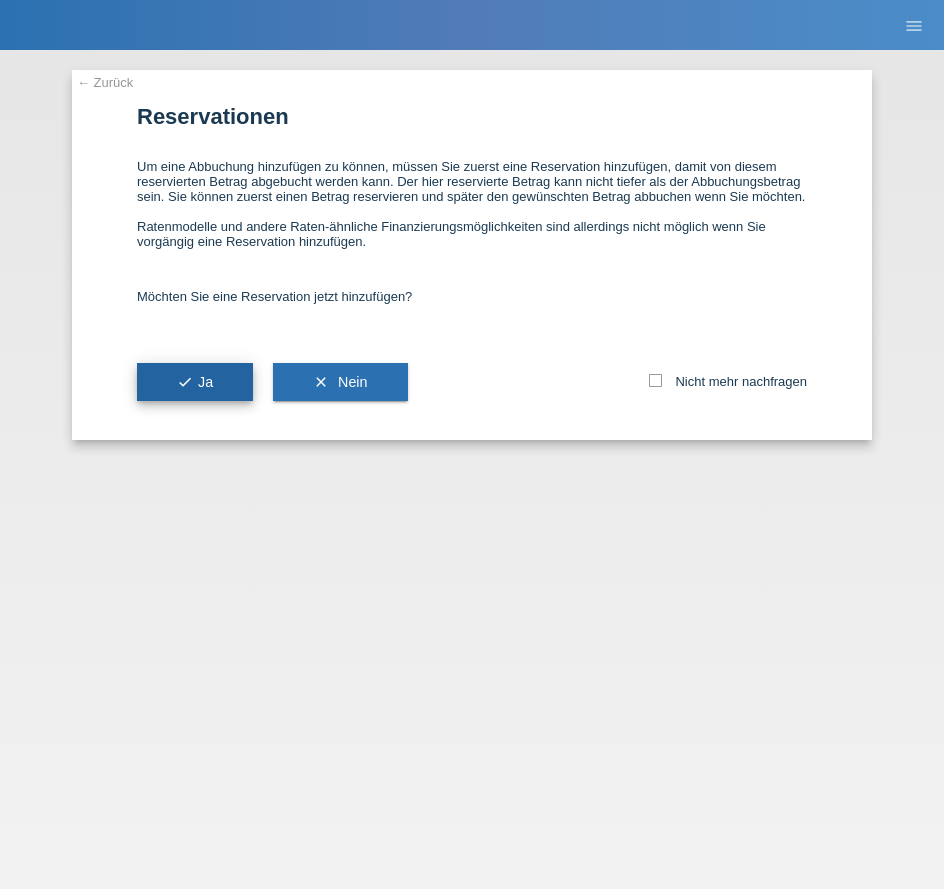 click on "check  Ja" at bounding box center (195, 382) 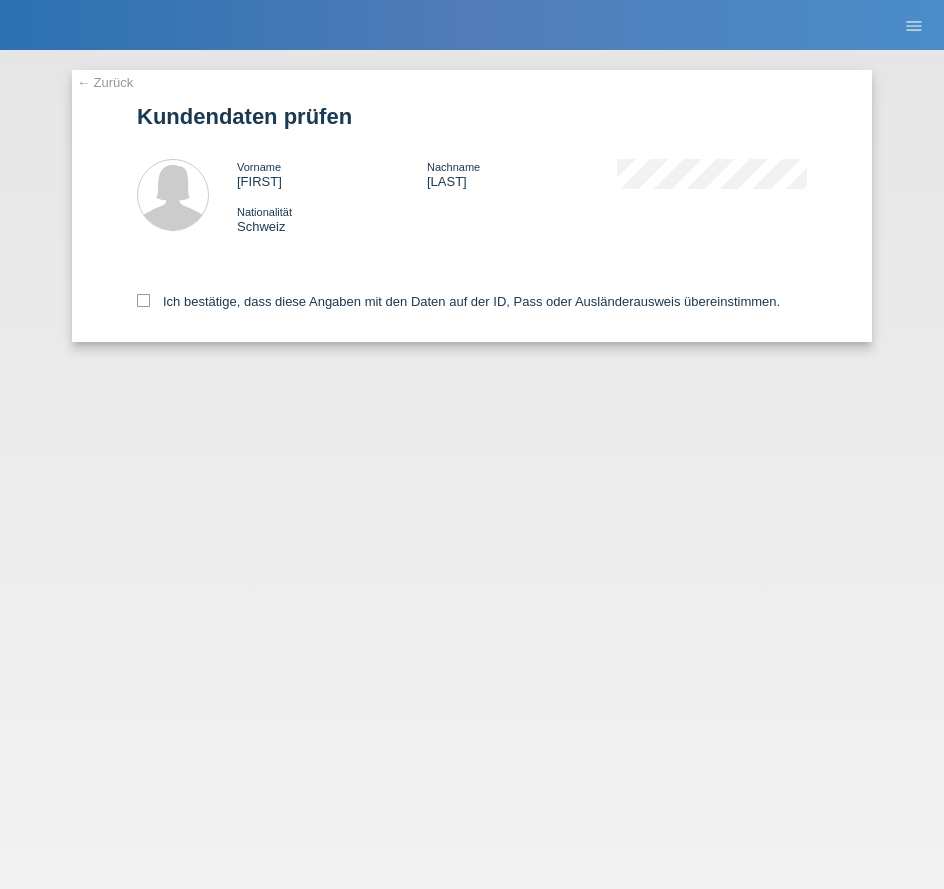 scroll, scrollTop: 0, scrollLeft: 0, axis: both 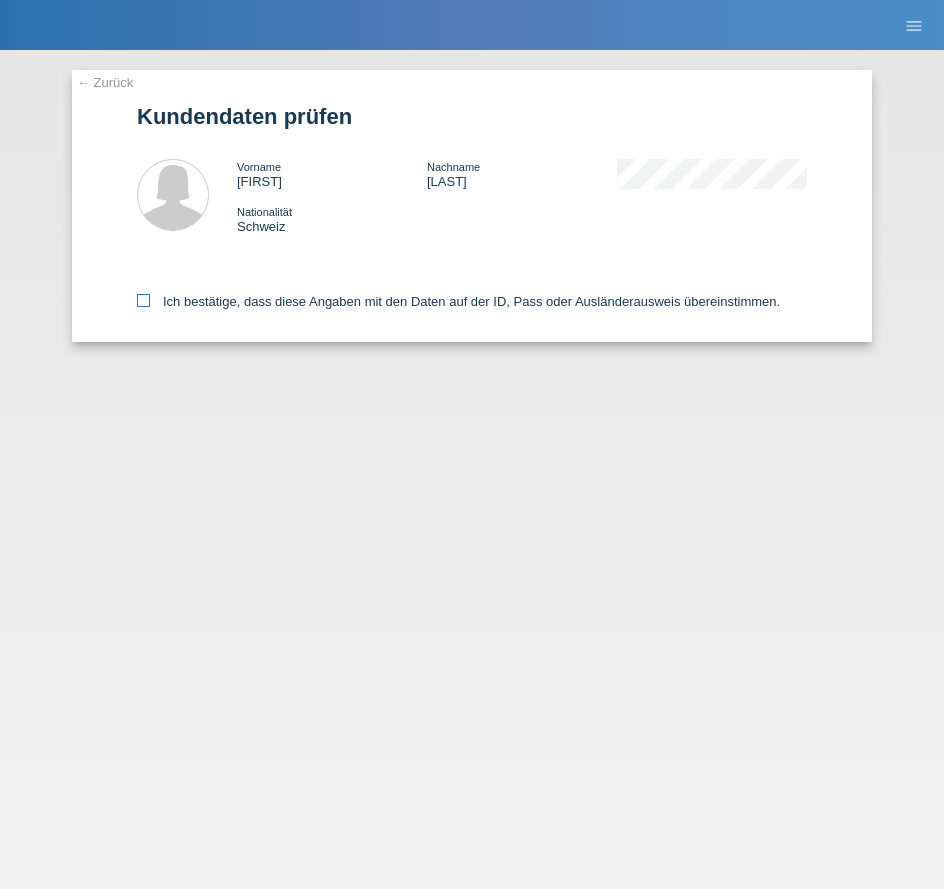 click on "Ich bestätige, dass diese Angaben mit den Daten auf der ID, Pass oder Ausländerausweis übereinstimmen." at bounding box center [458, 301] 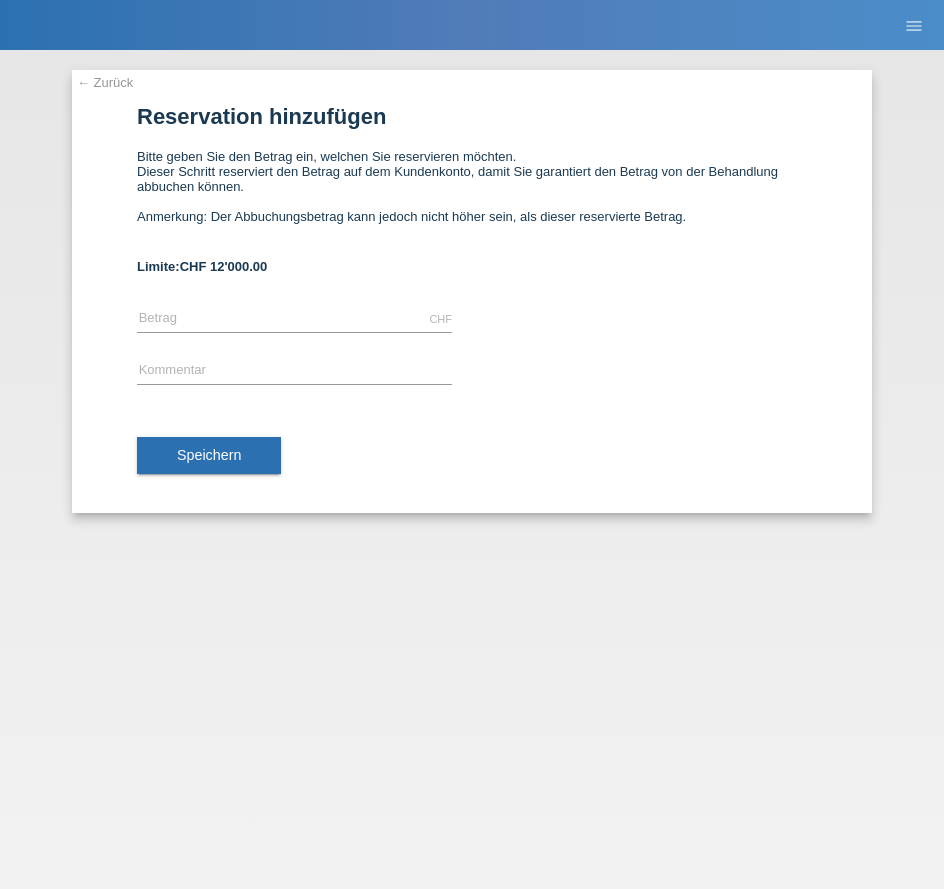 scroll, scrollTop: 0, scrollLeft: 0, axis: both 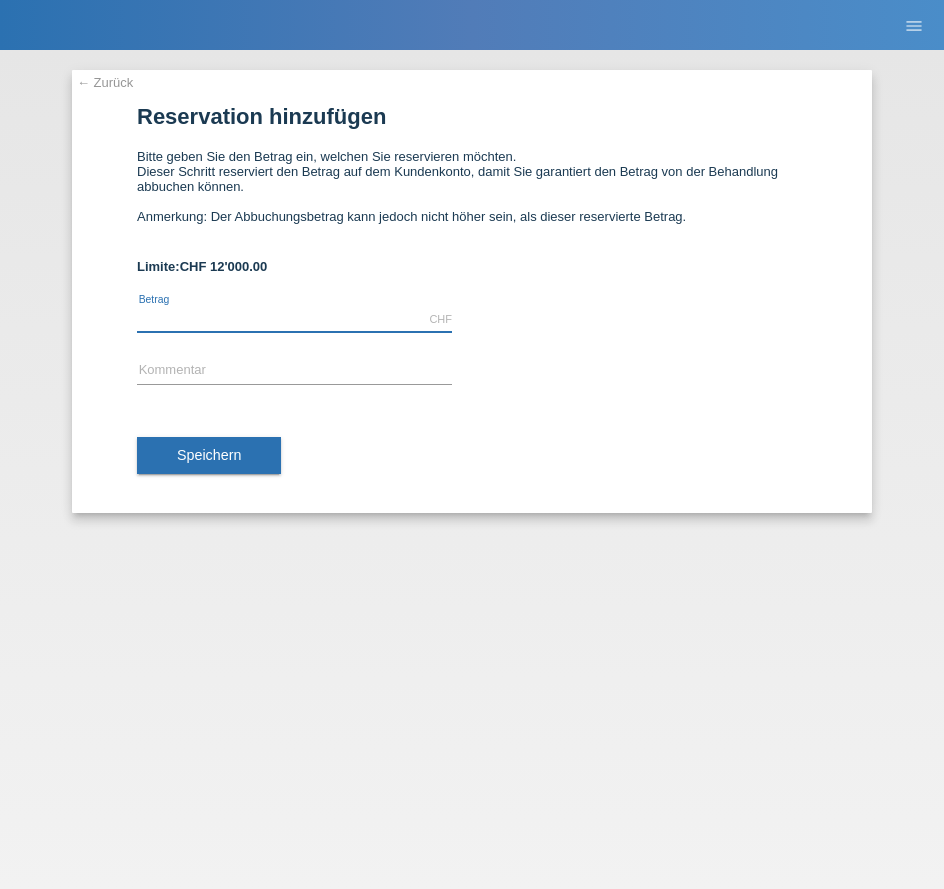 click at bounding box center (294, 319) 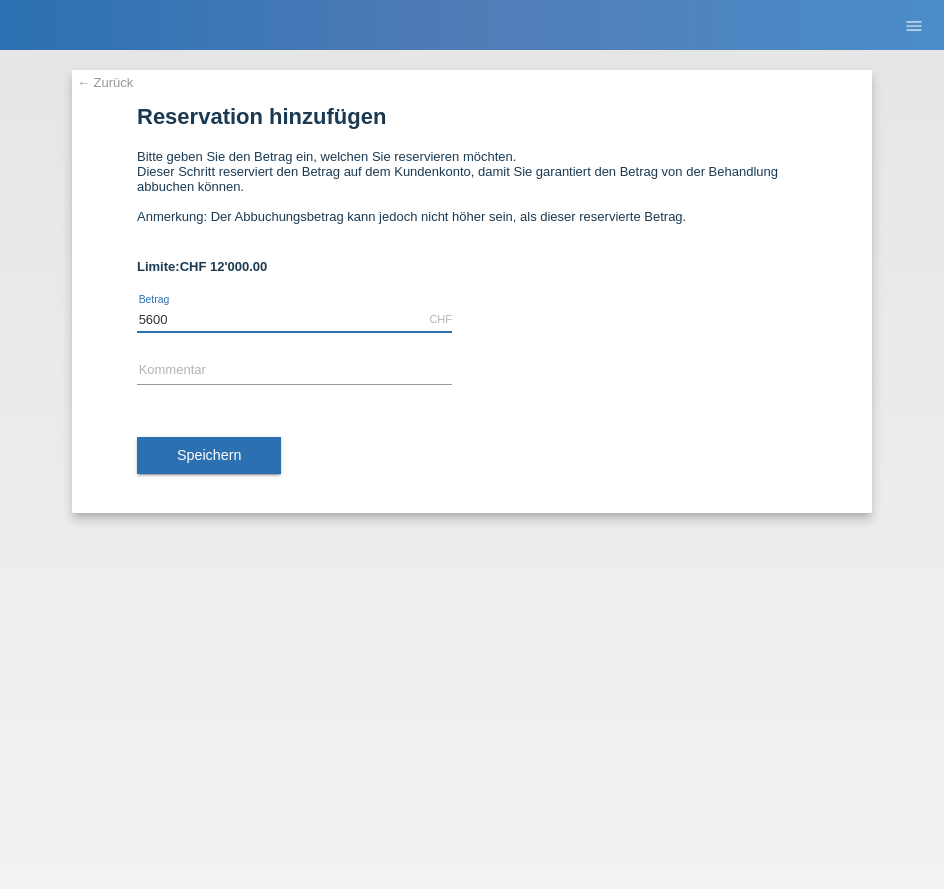type on "5600" 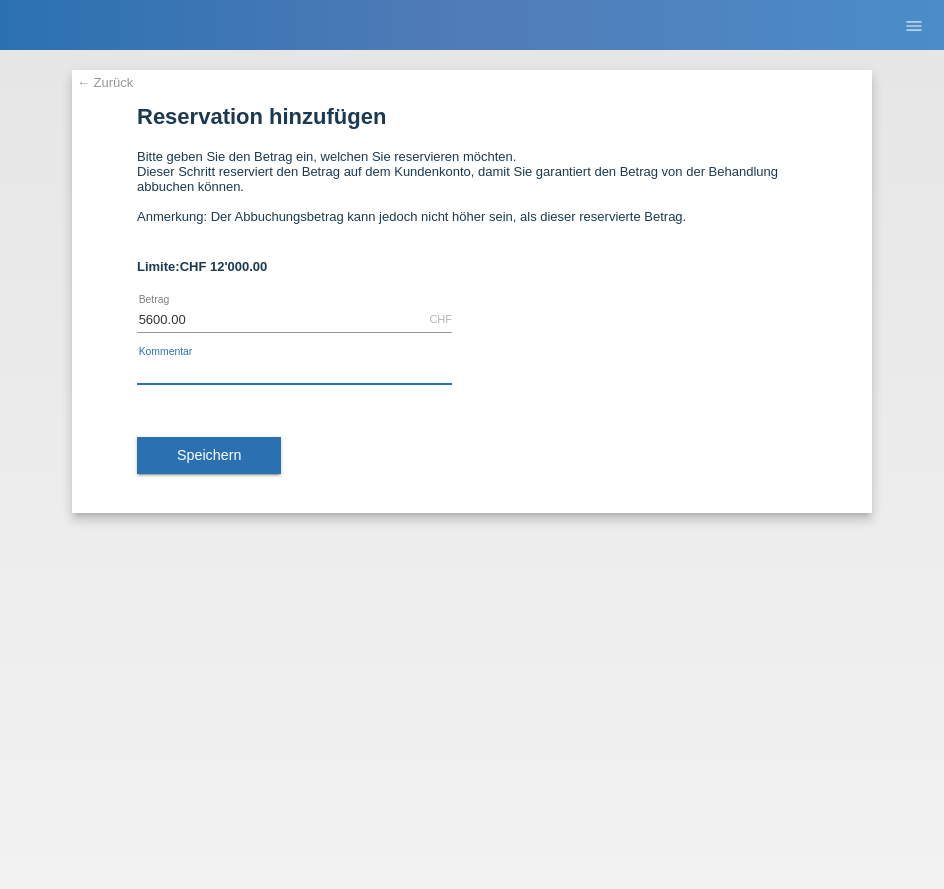 click at bounding box center [294, 371] 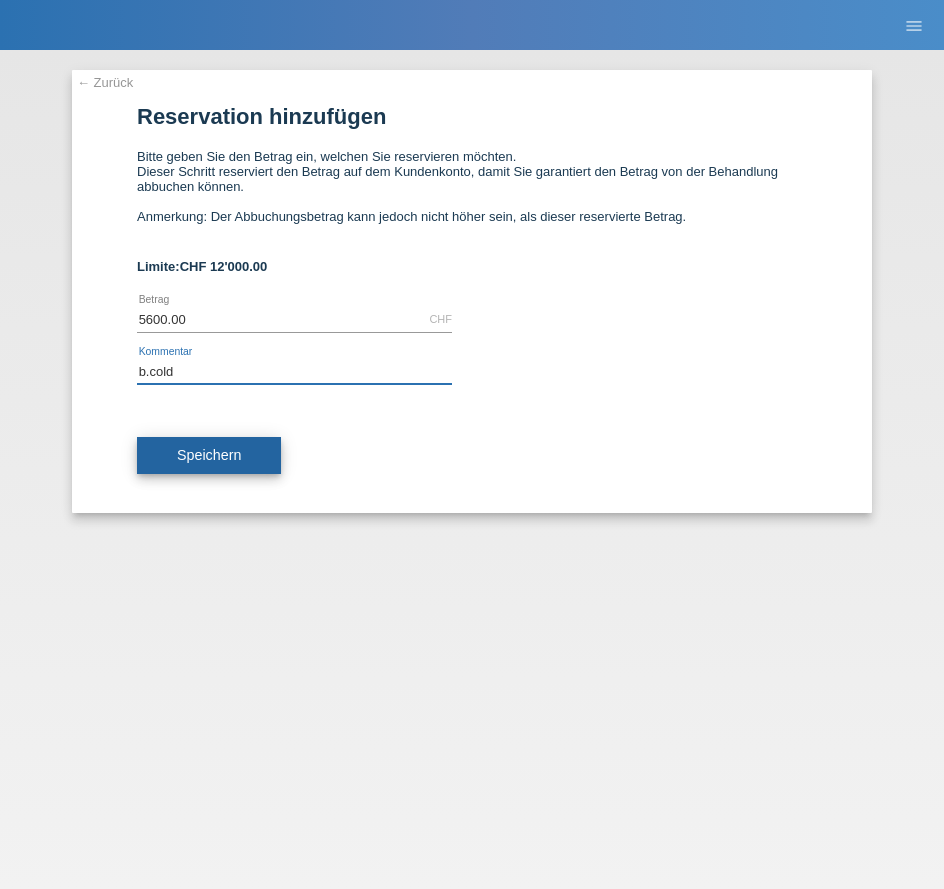 type on "b.cold" 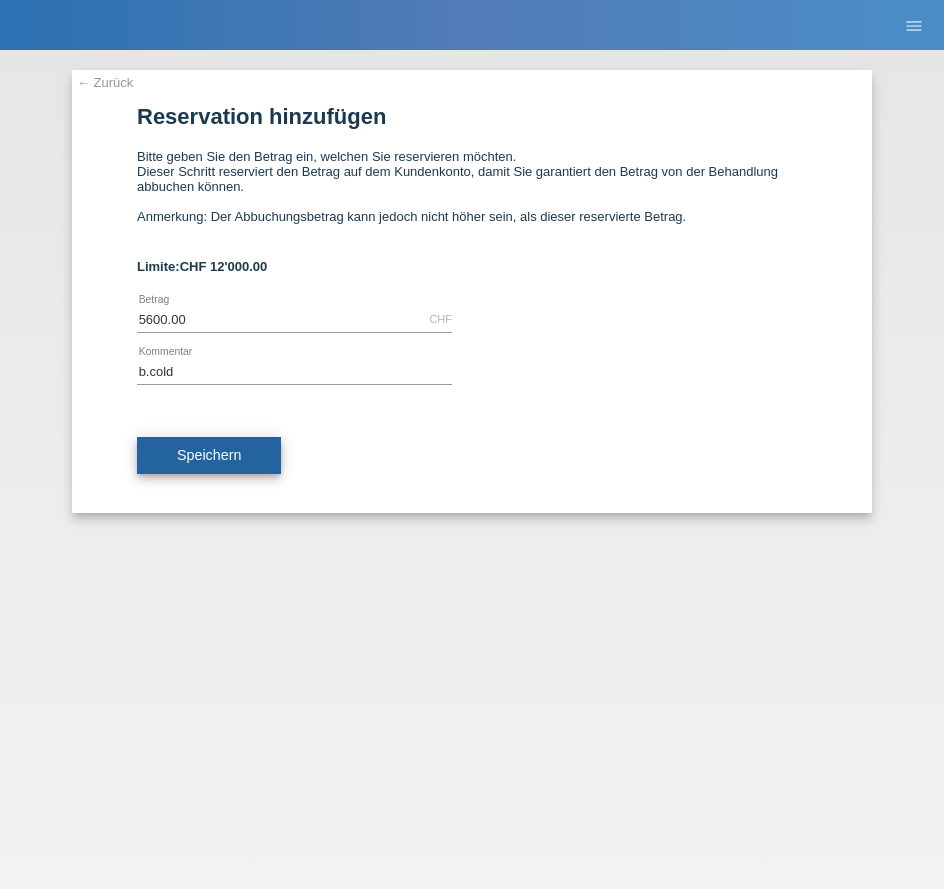click on "Speichern" at bounding box center [209, 455] 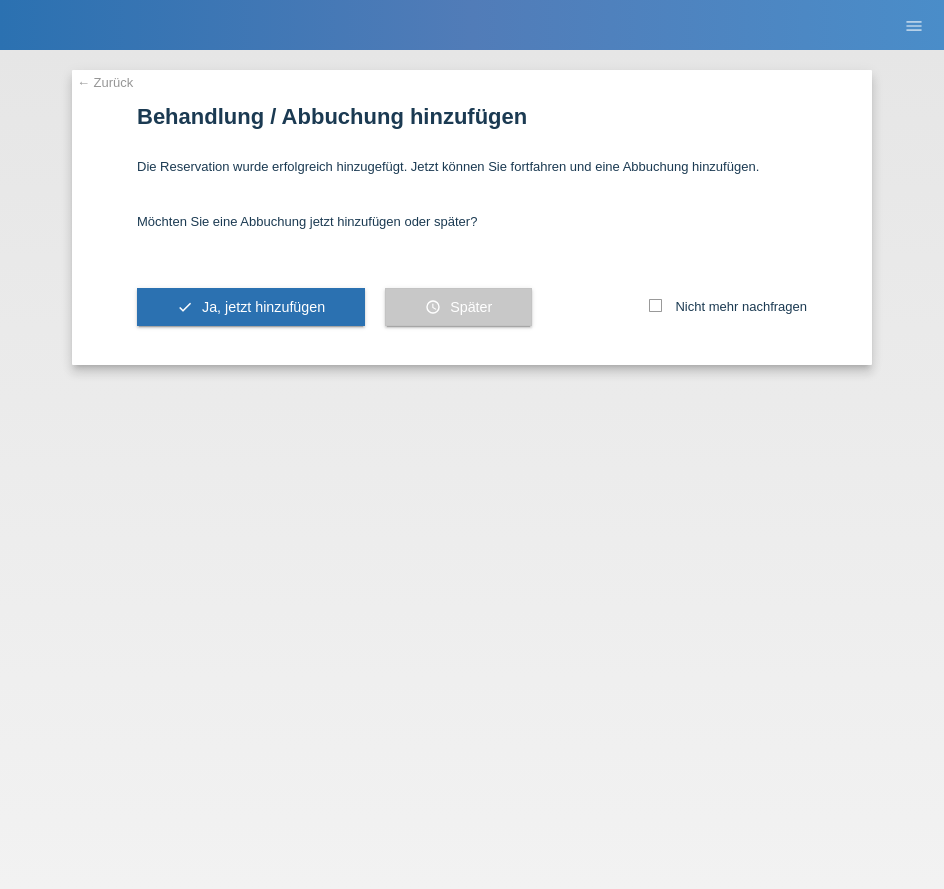scroll, scrollTop: 0, scrollLeft: 0, axis: both 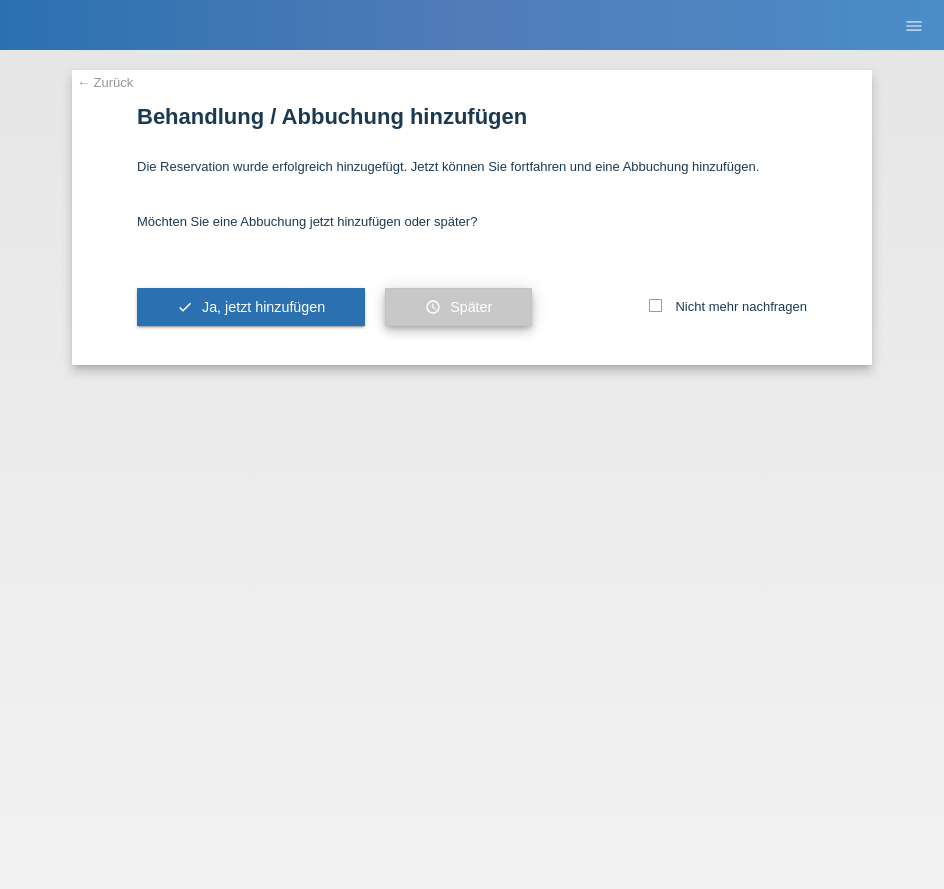 click on "schedule   Später" at bounding box center (458, 307) 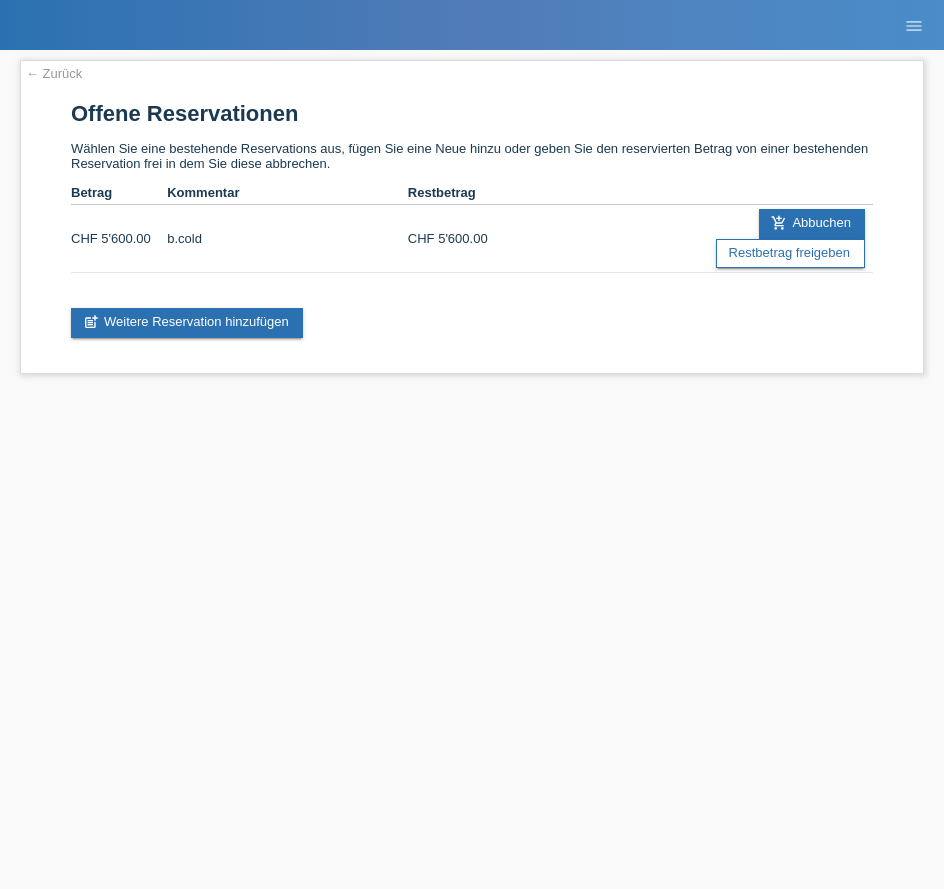 scroll, scrollTop: 0, scrollLeft: 0, axis: both 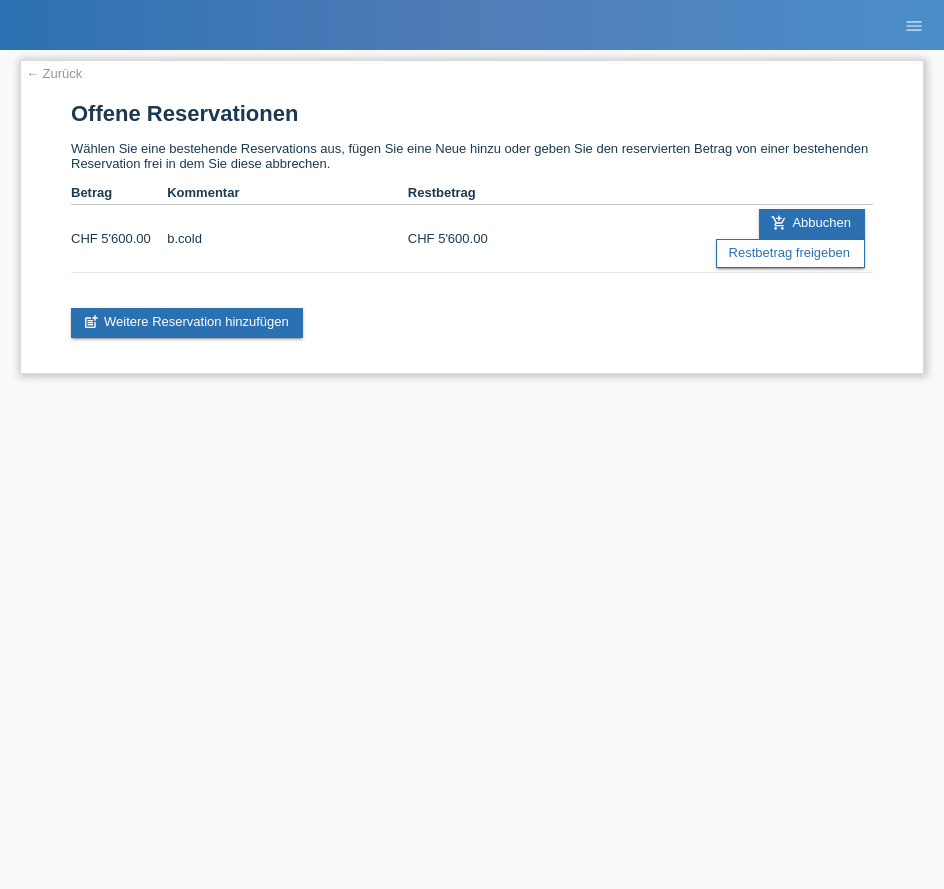 click on "← Zurück" at bounding box center (54, 73) 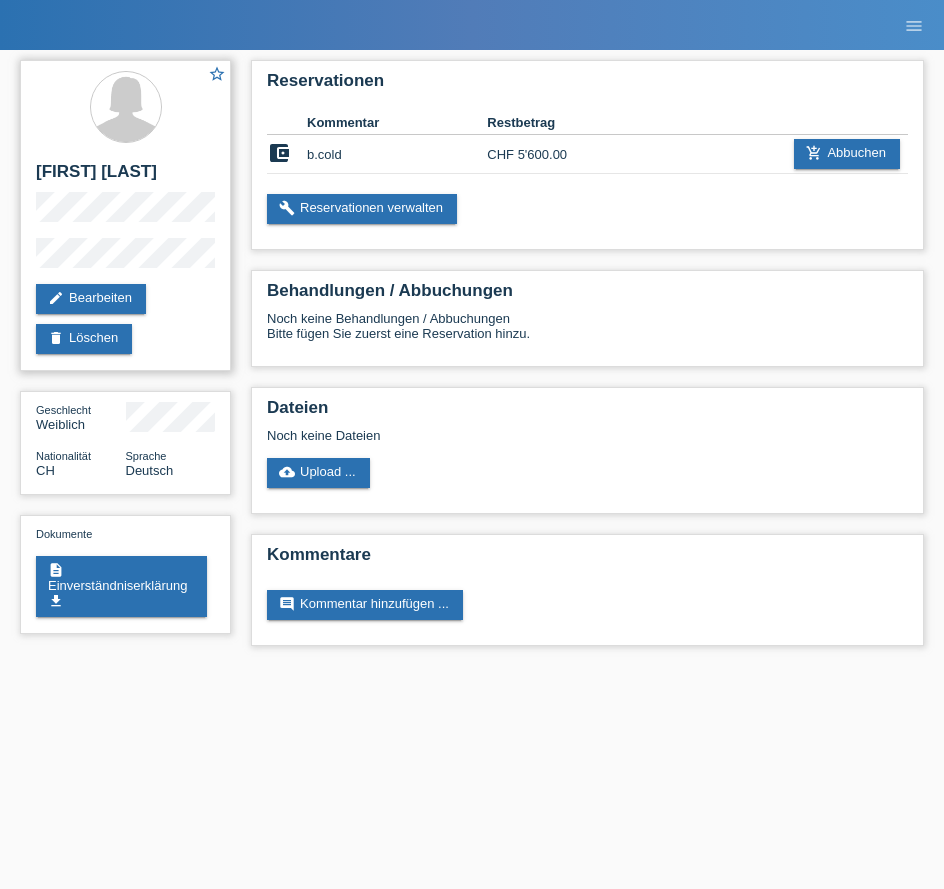 scroll, scrollTop: 0, scrollLeft: 0, axis: both 